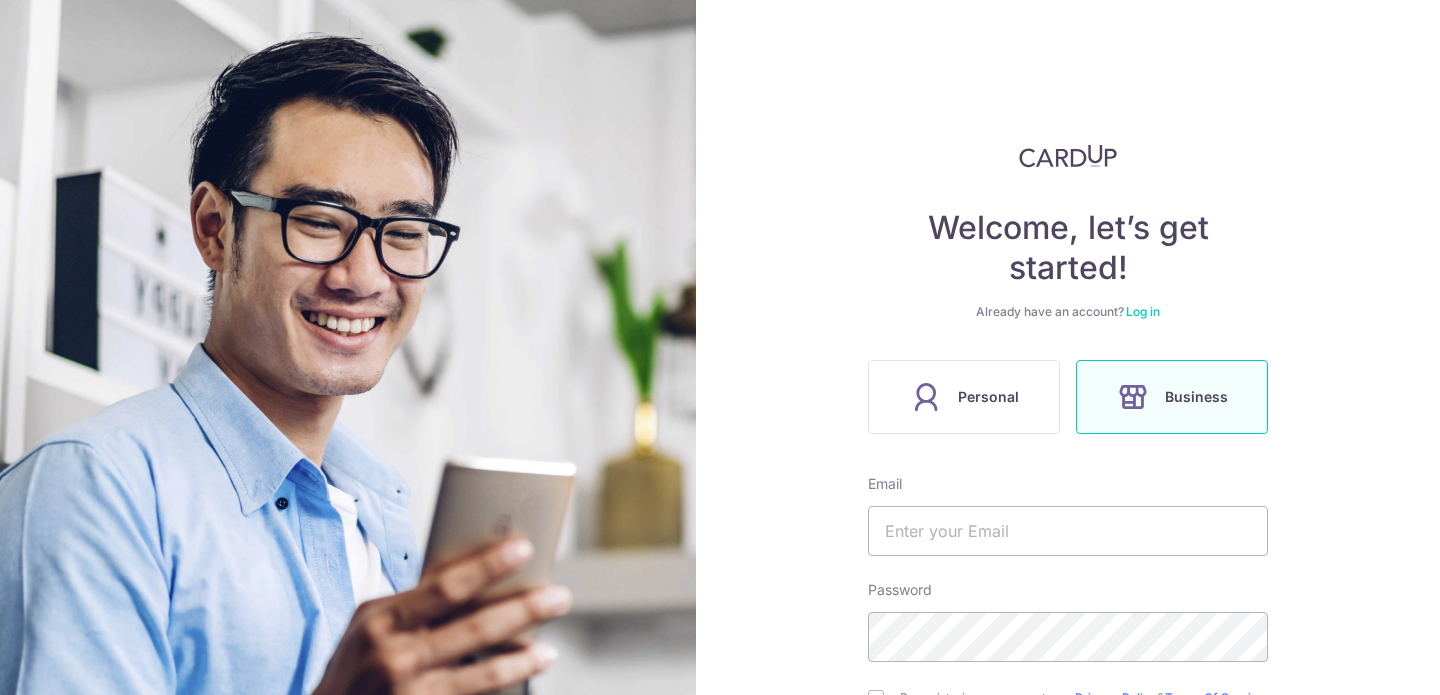scroll, scrollTop: 0, scrollLeft: 0, axis: both 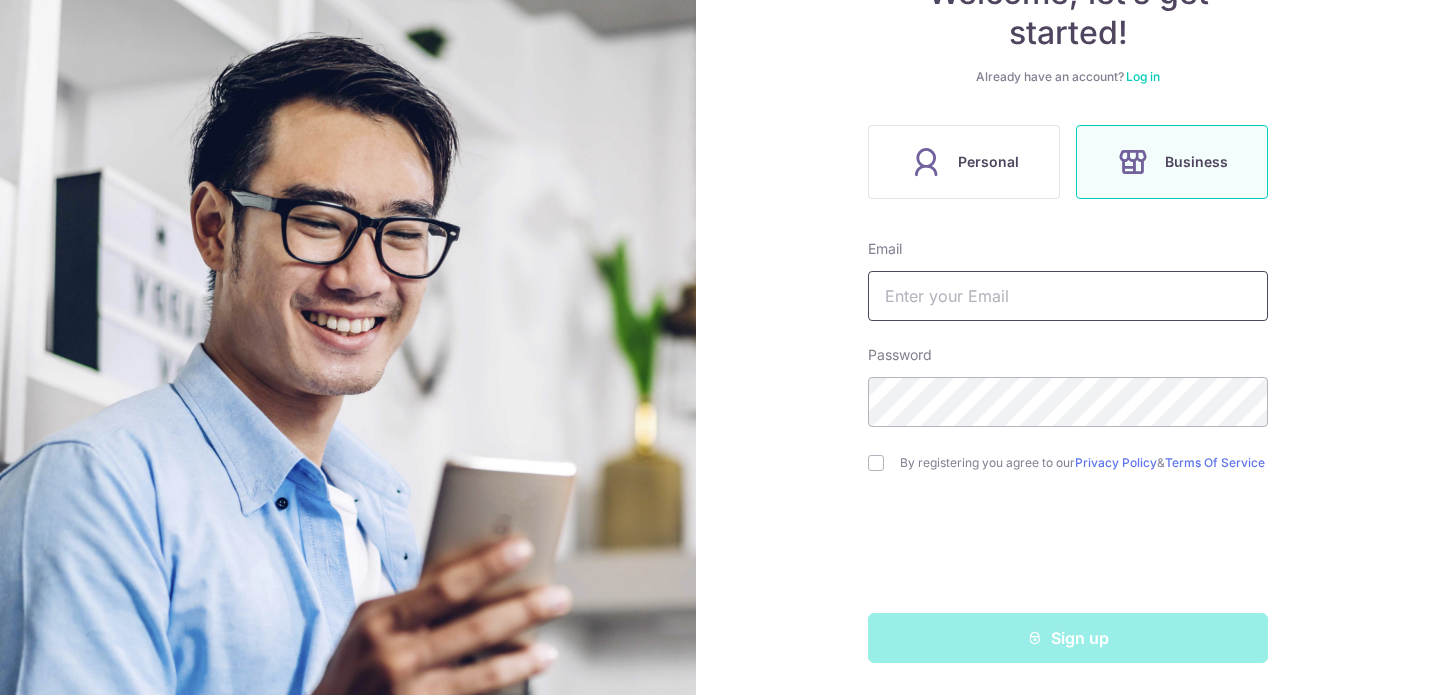 type on "[EMAIL]" 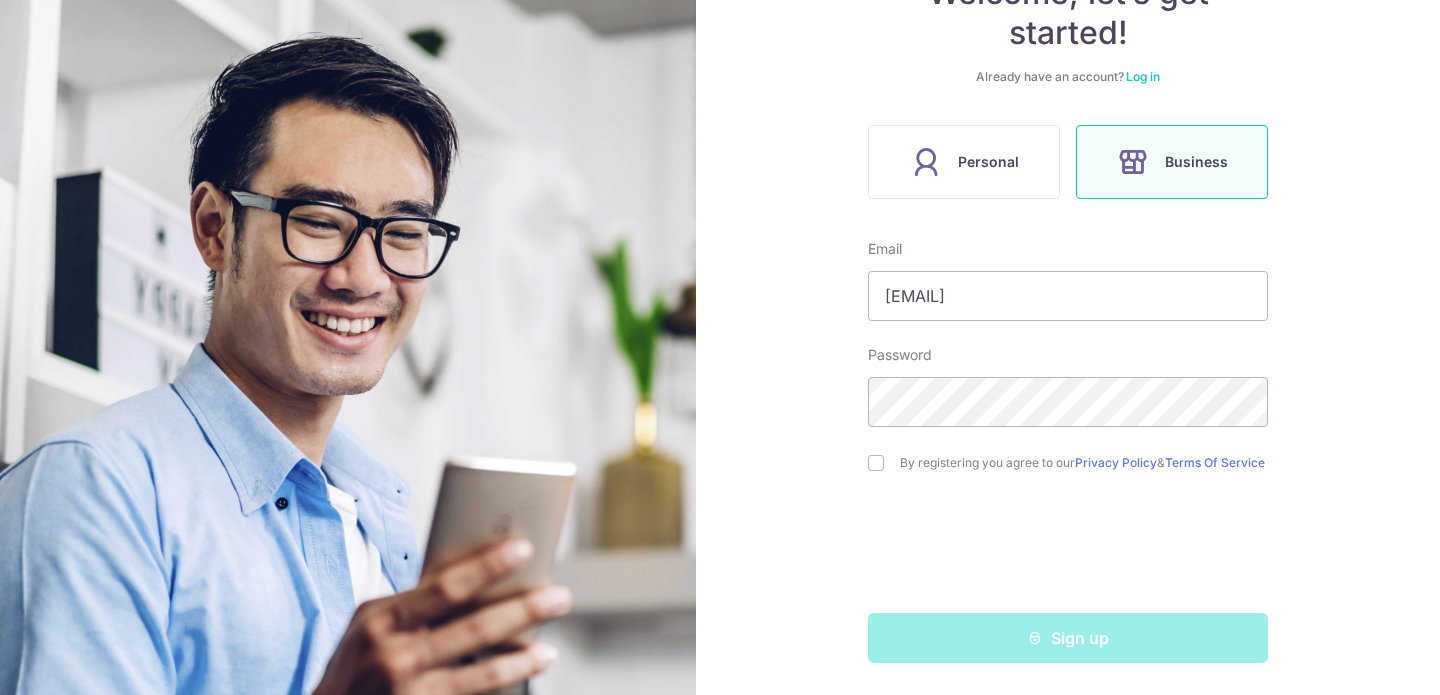 click on "Log in" at bounding box center [1143, 76] 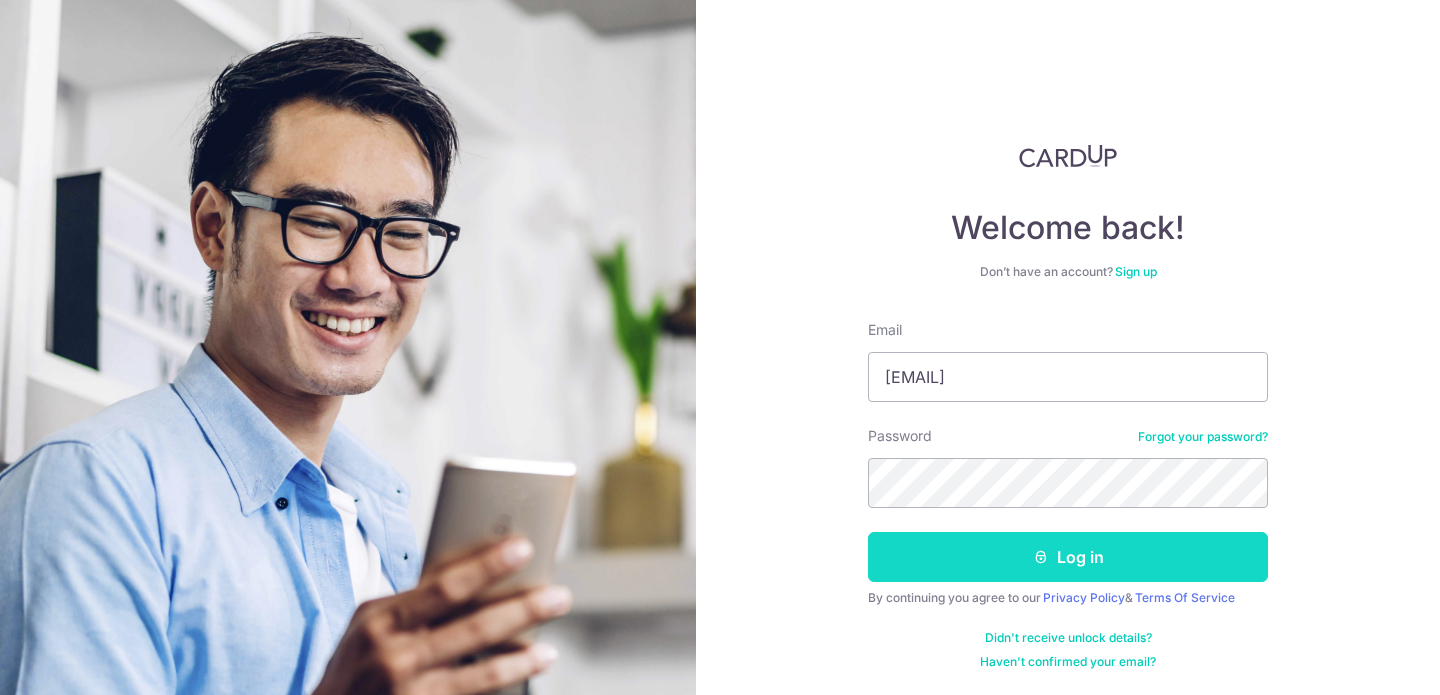 click on "Log in" at bounding box center (1068, 557) 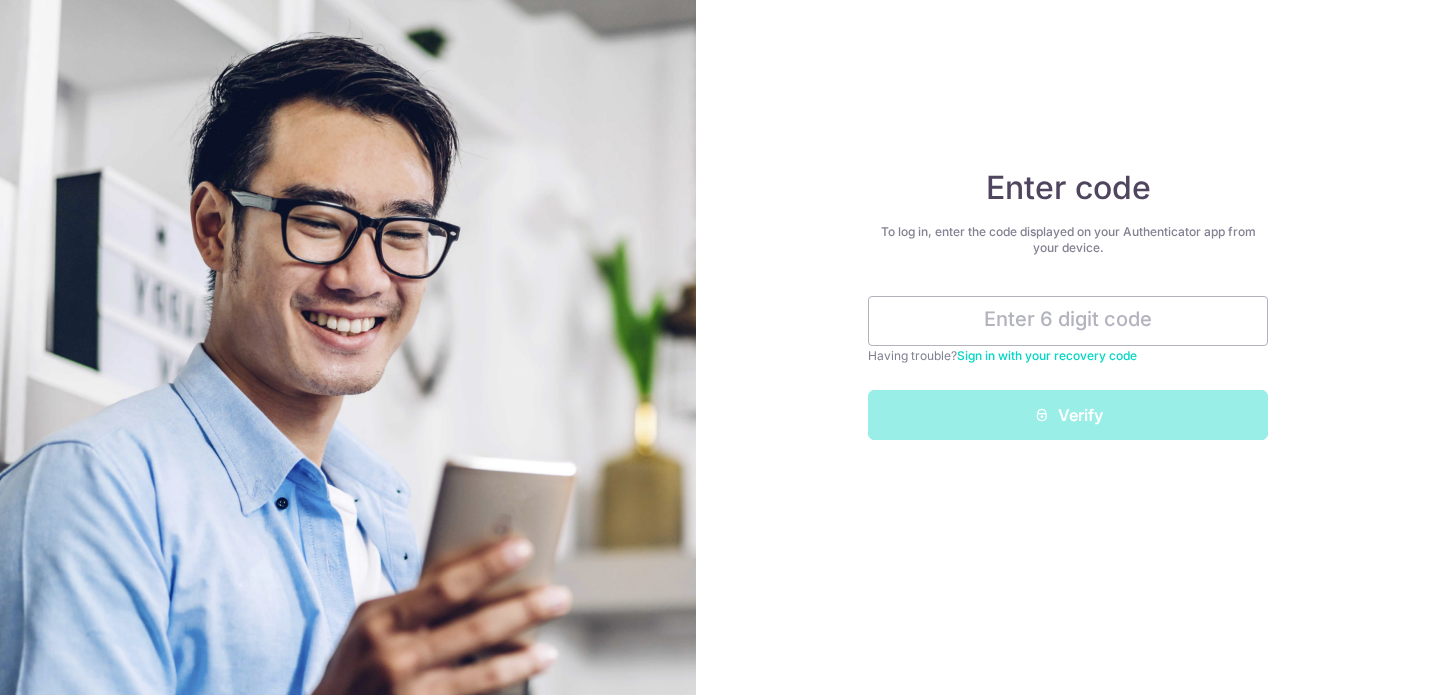 scroll, scrollTop: 0, scrollLeft: 0, axis: both 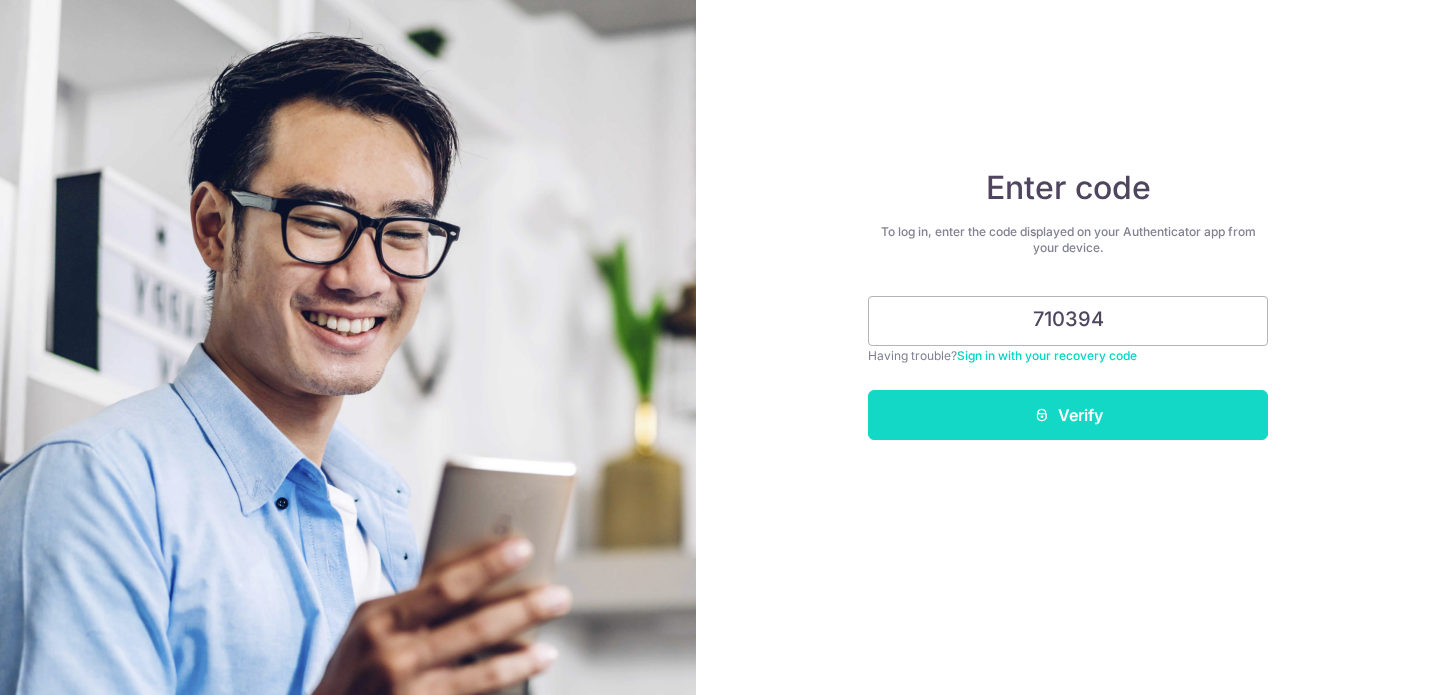 type on "710394" 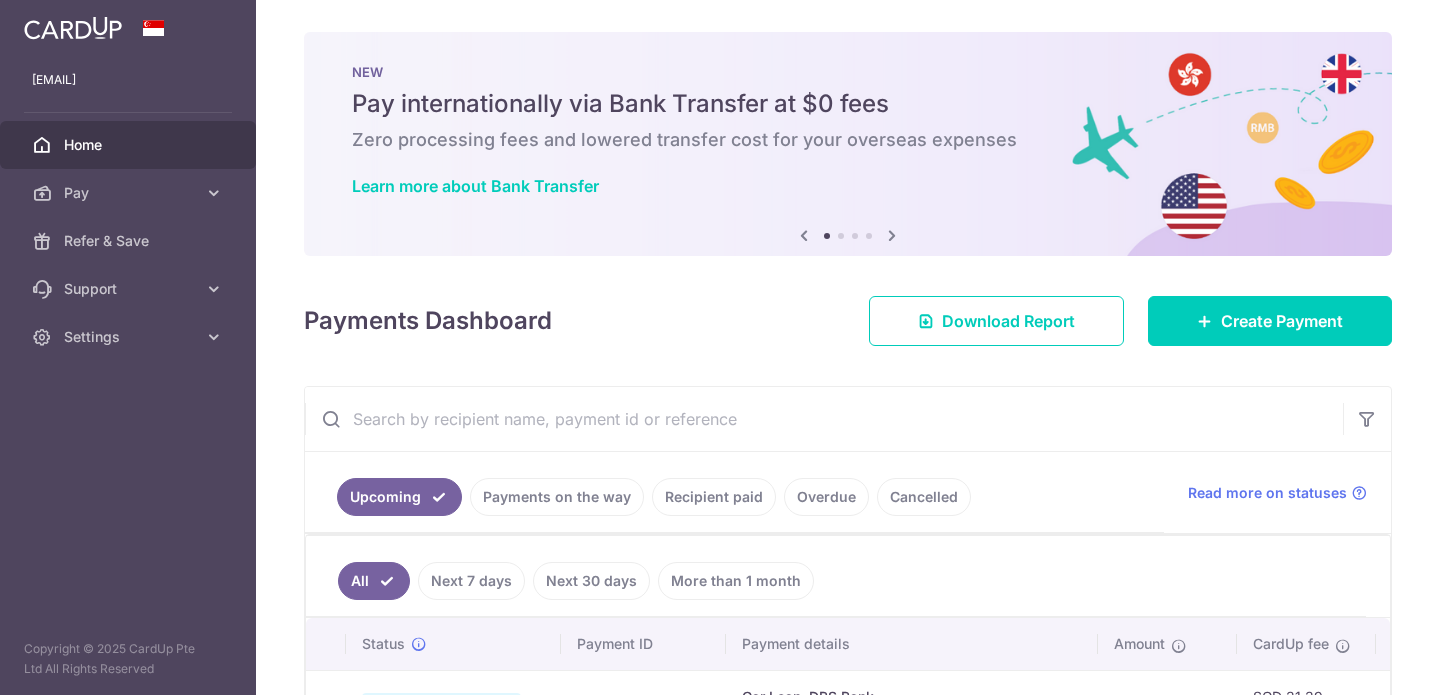 scroll, scrollTop: 0, scrollLeft: 0, axis: both 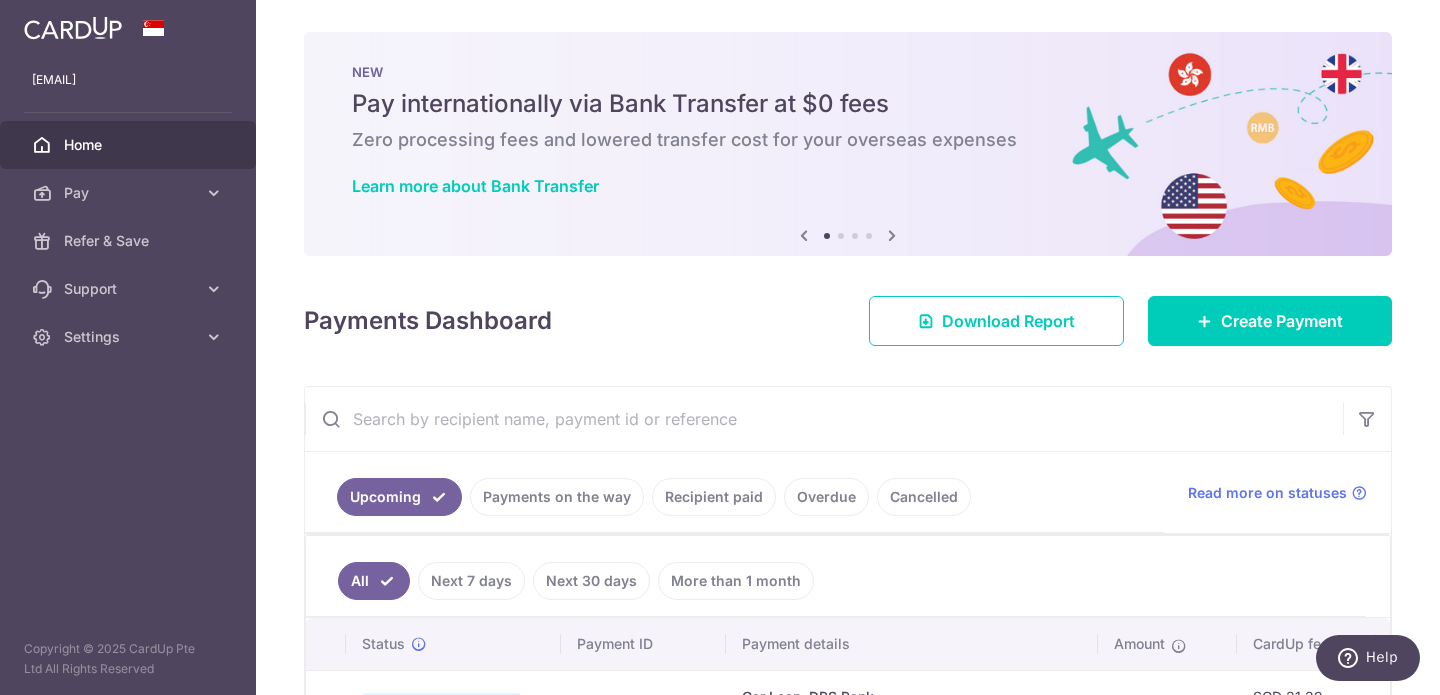click at bounding box center (892, 235) 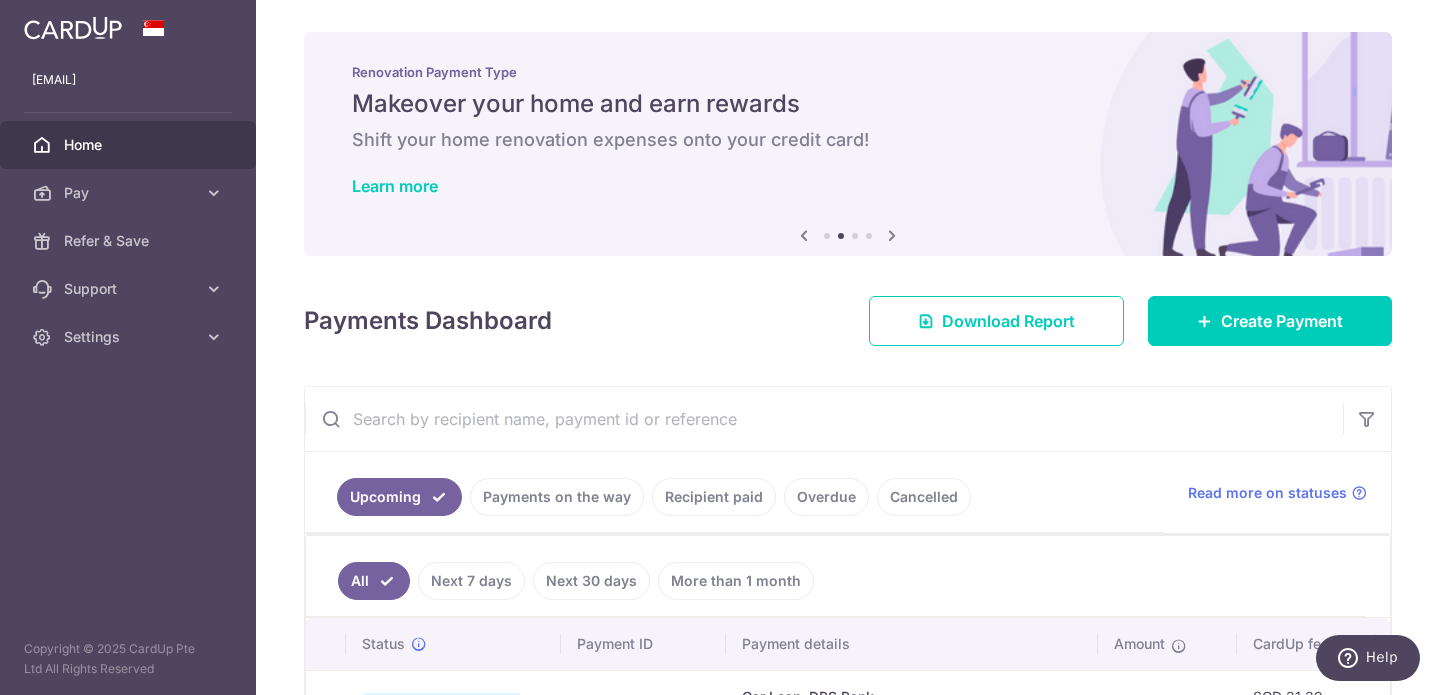 click at bounding box center [892, 235] 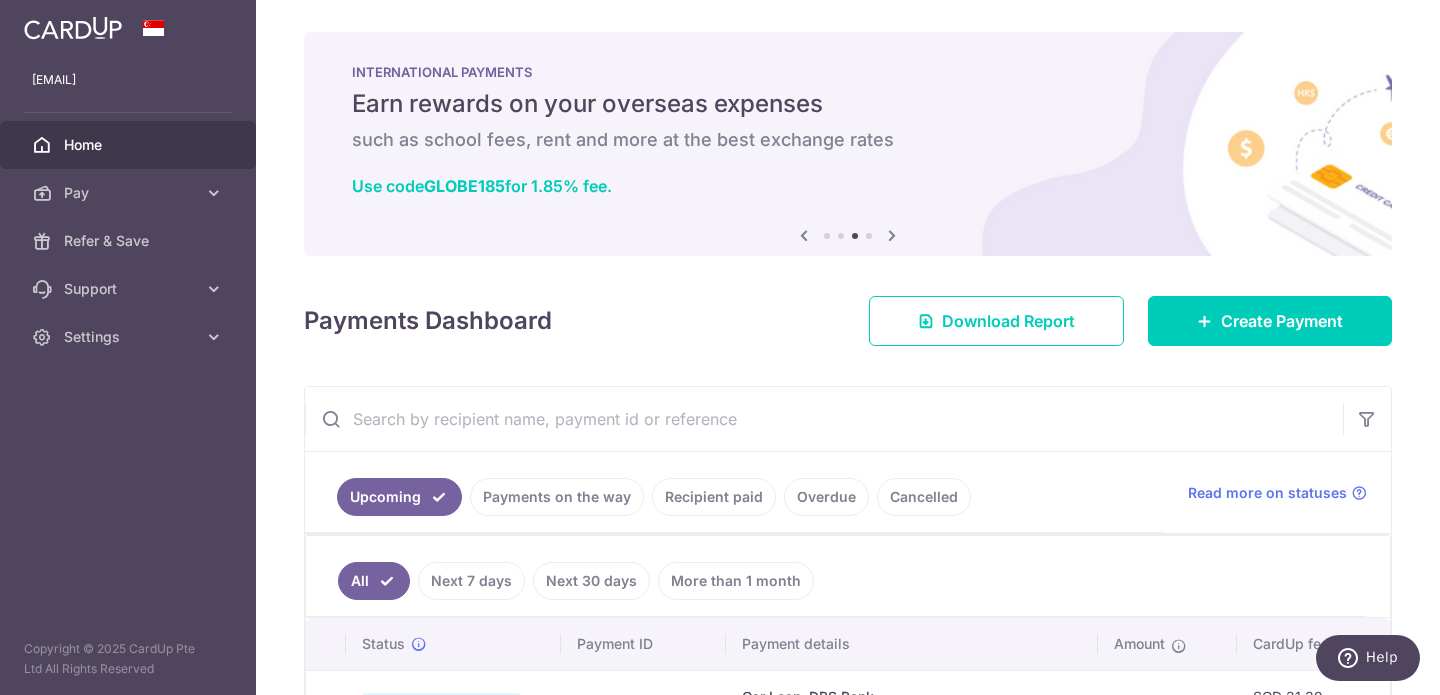 click at bounding box center (892, 235) 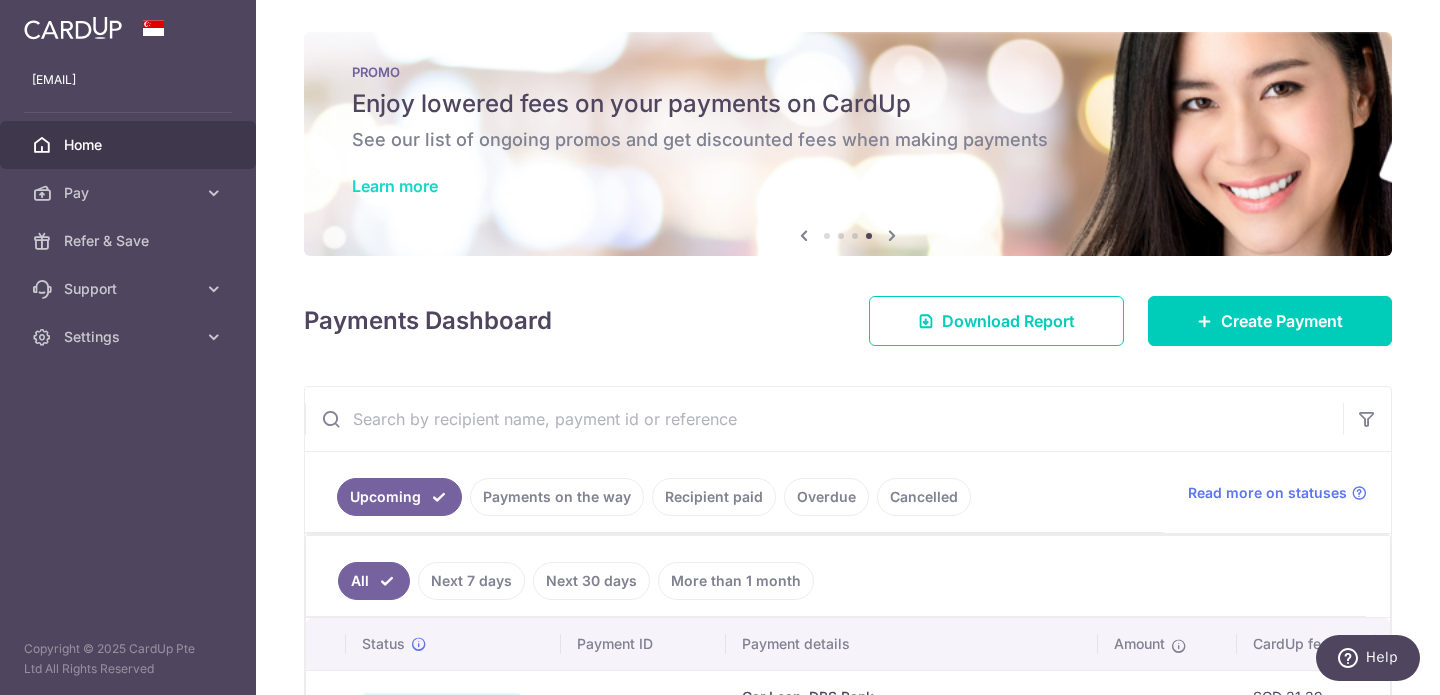 click on "Learn more" at bounding box center [395, 186] 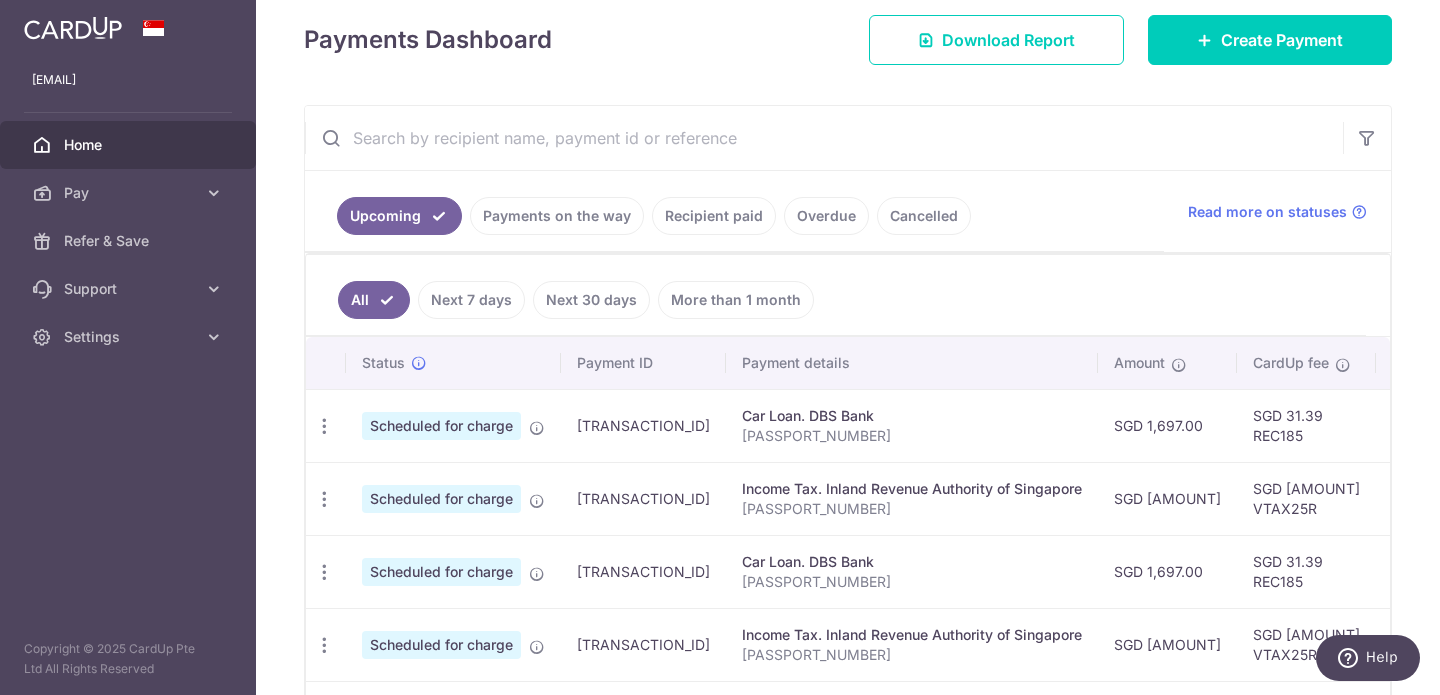 scroll, scrollTop: 342, scrollLeft: 0, axis: vertical 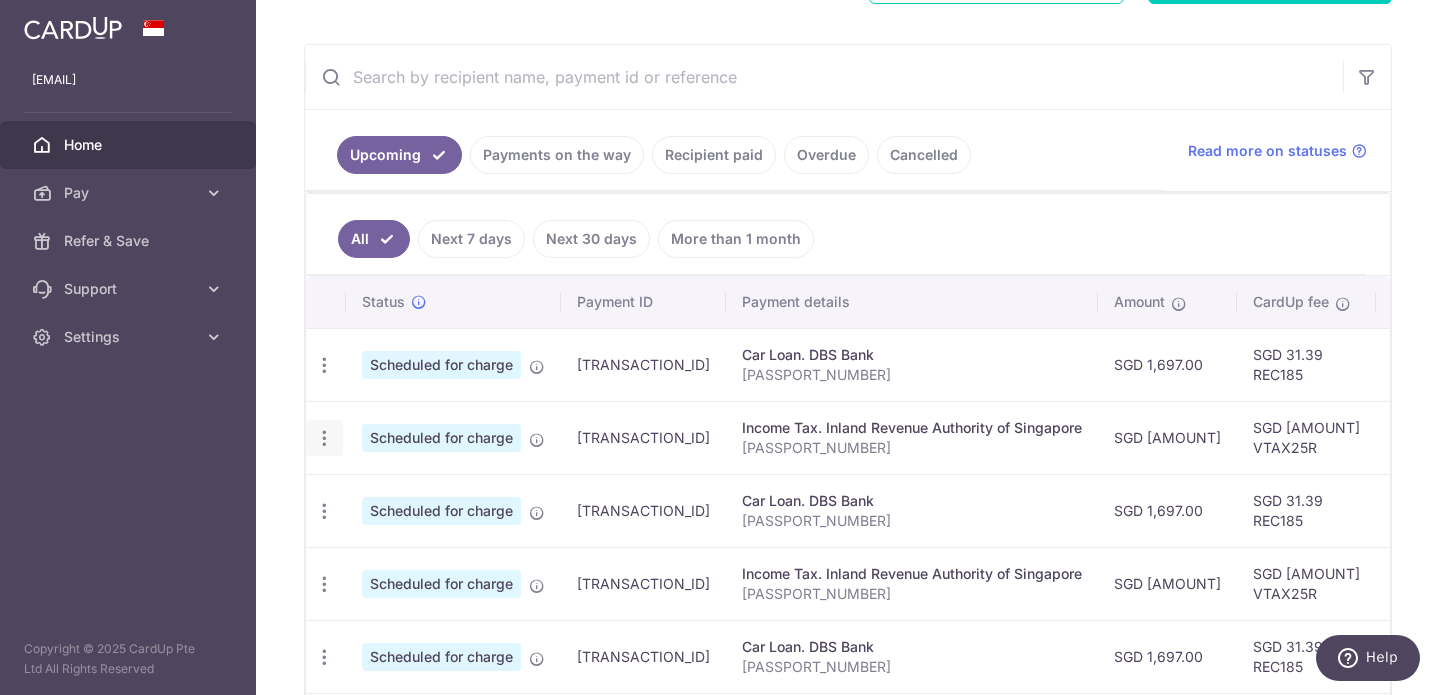 click at bounding box center (324, 365) 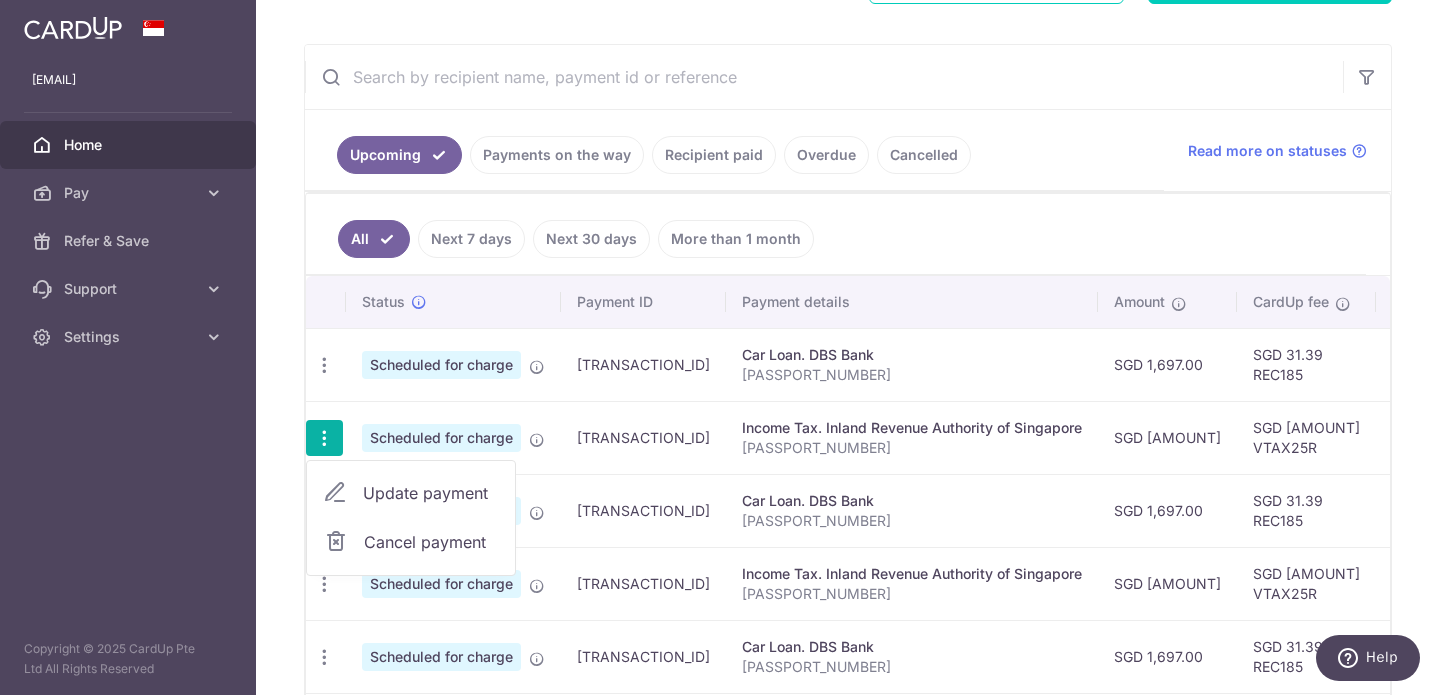 click on "Update payment" at bounding box center [431, 493] 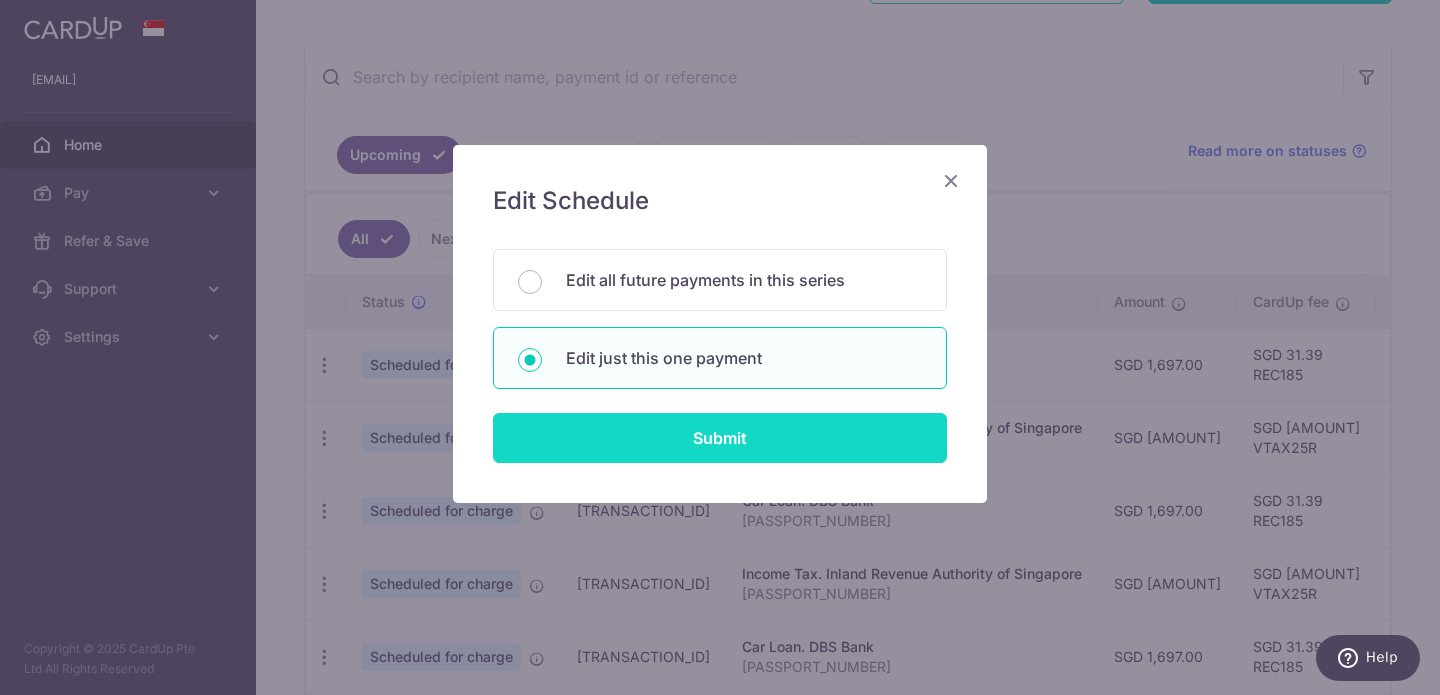 click on "Submit" at bounding box center (720, 438) 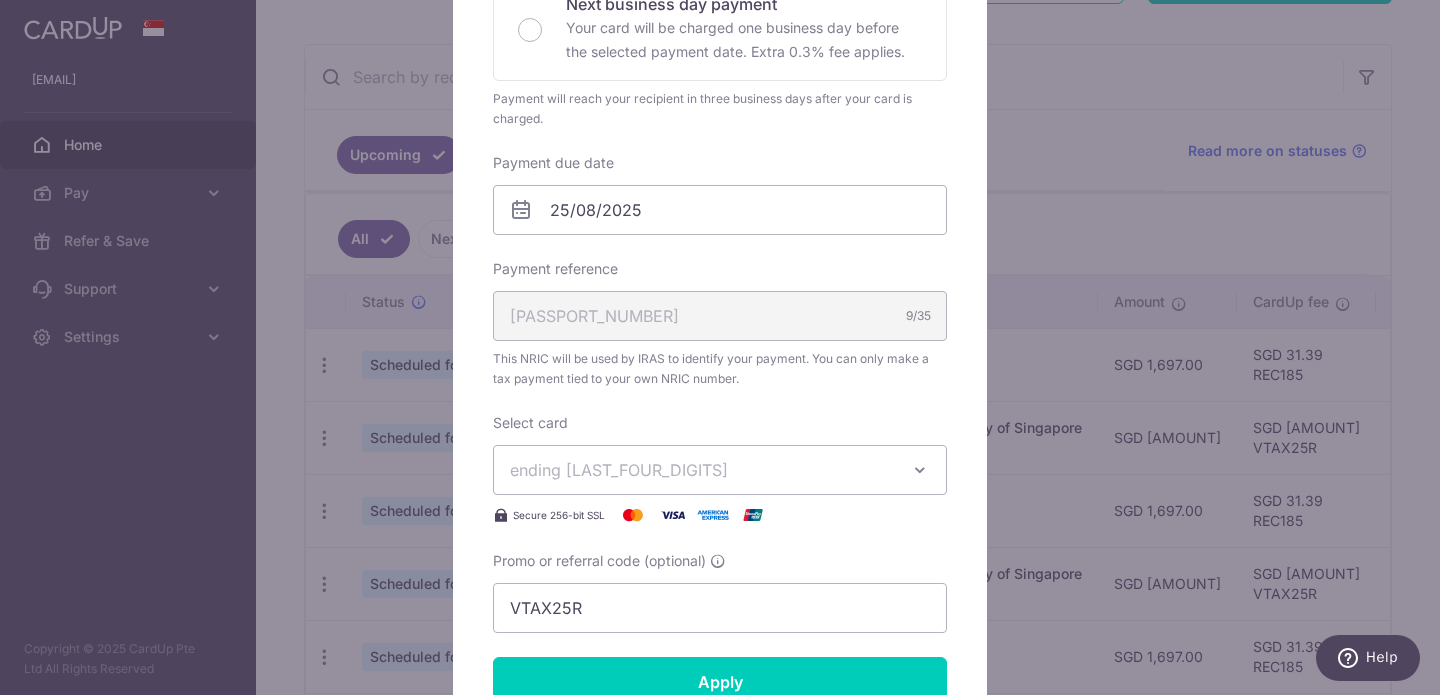 scroll, scrollTop: 539, scrollLeft: 0, axis: vertical 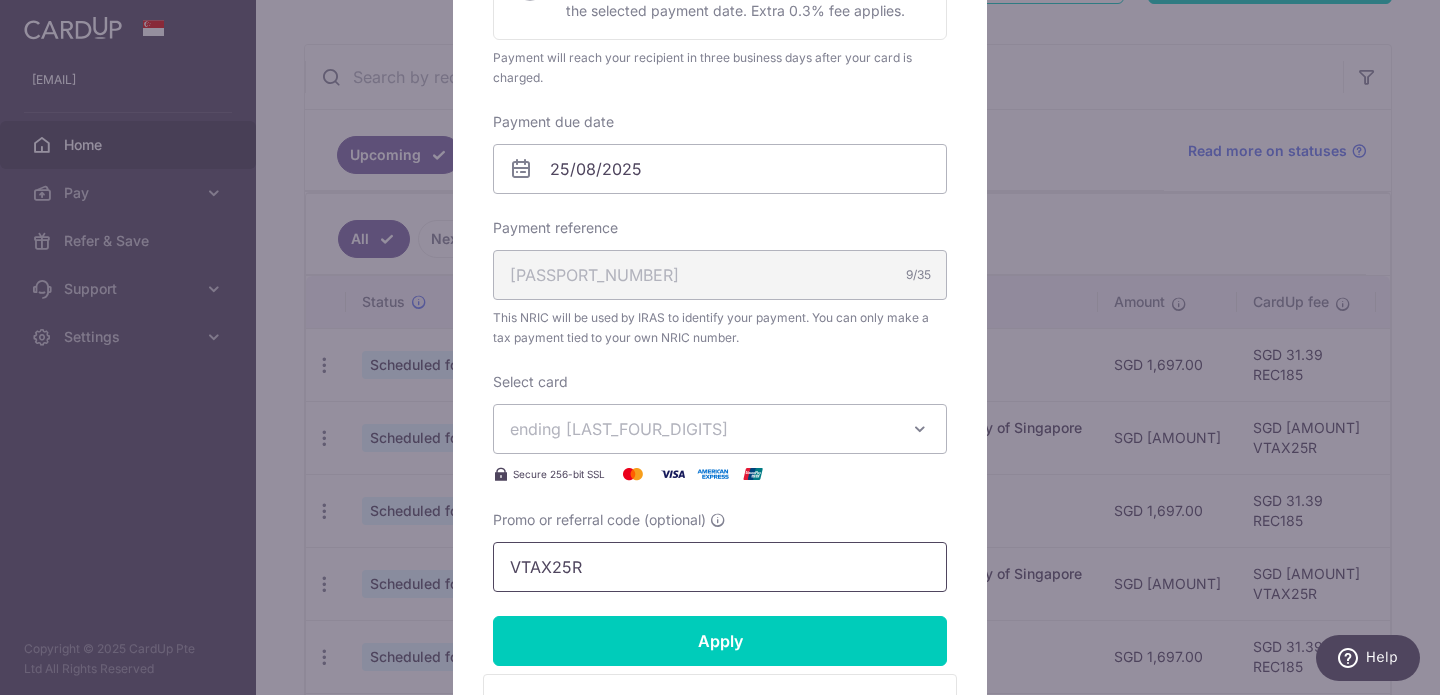 click on "VTAX25R" at bounding box center (720, 567) 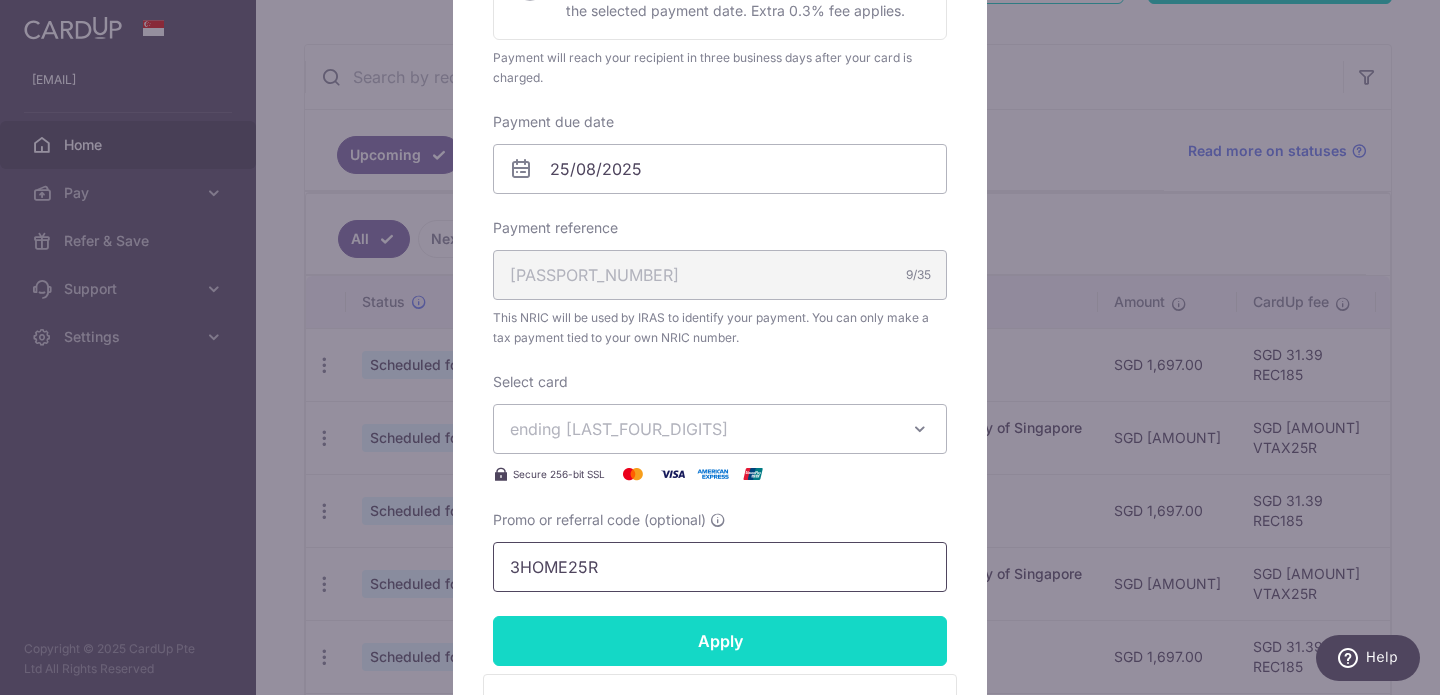 type on "3HOME25R" 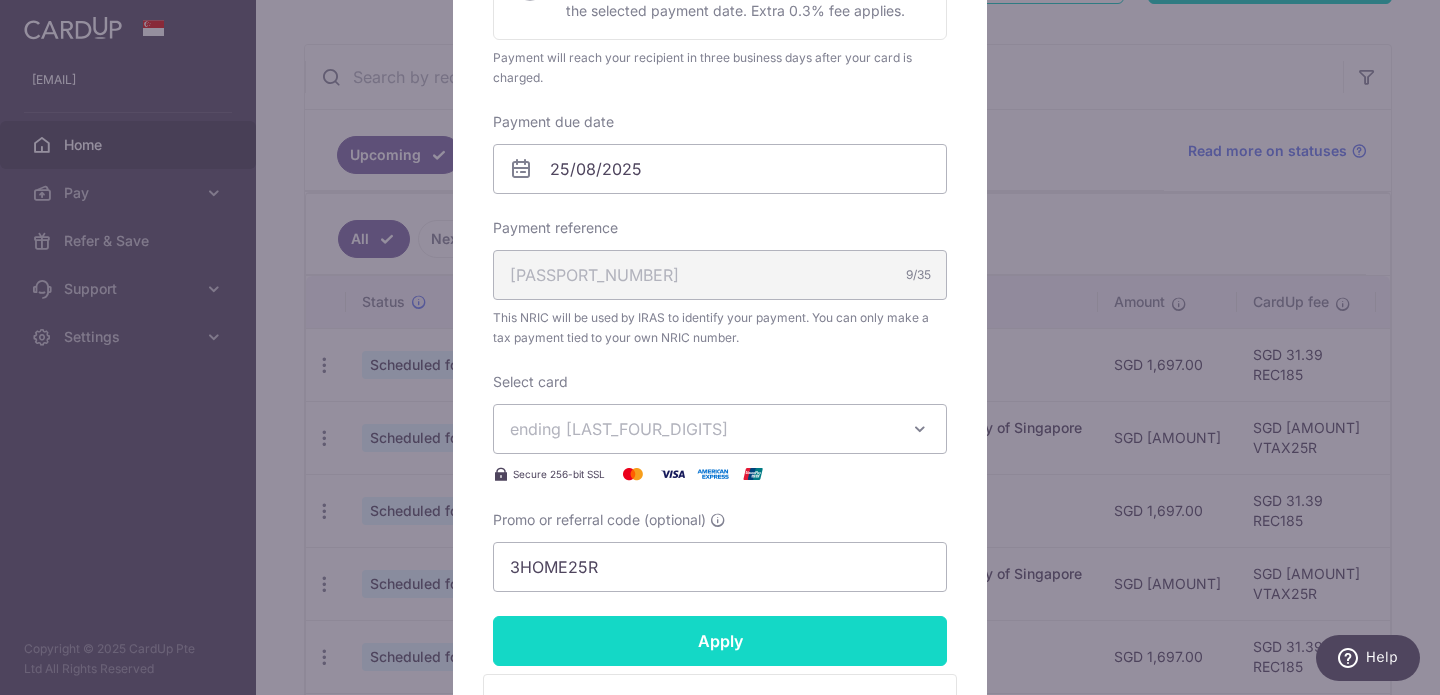 click on "Apply" at bounding box center [720, 641] 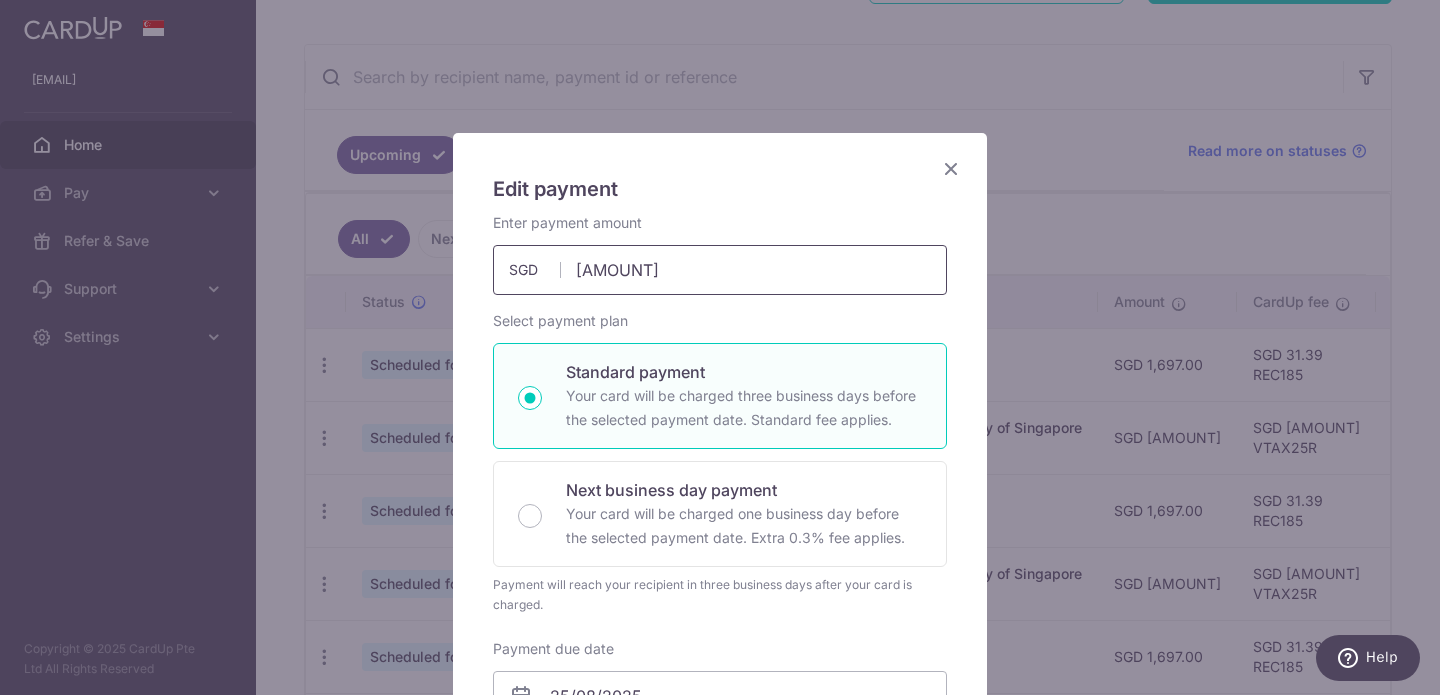 scroll, scrollTop: 0, scrollLeft: 0, axis: both 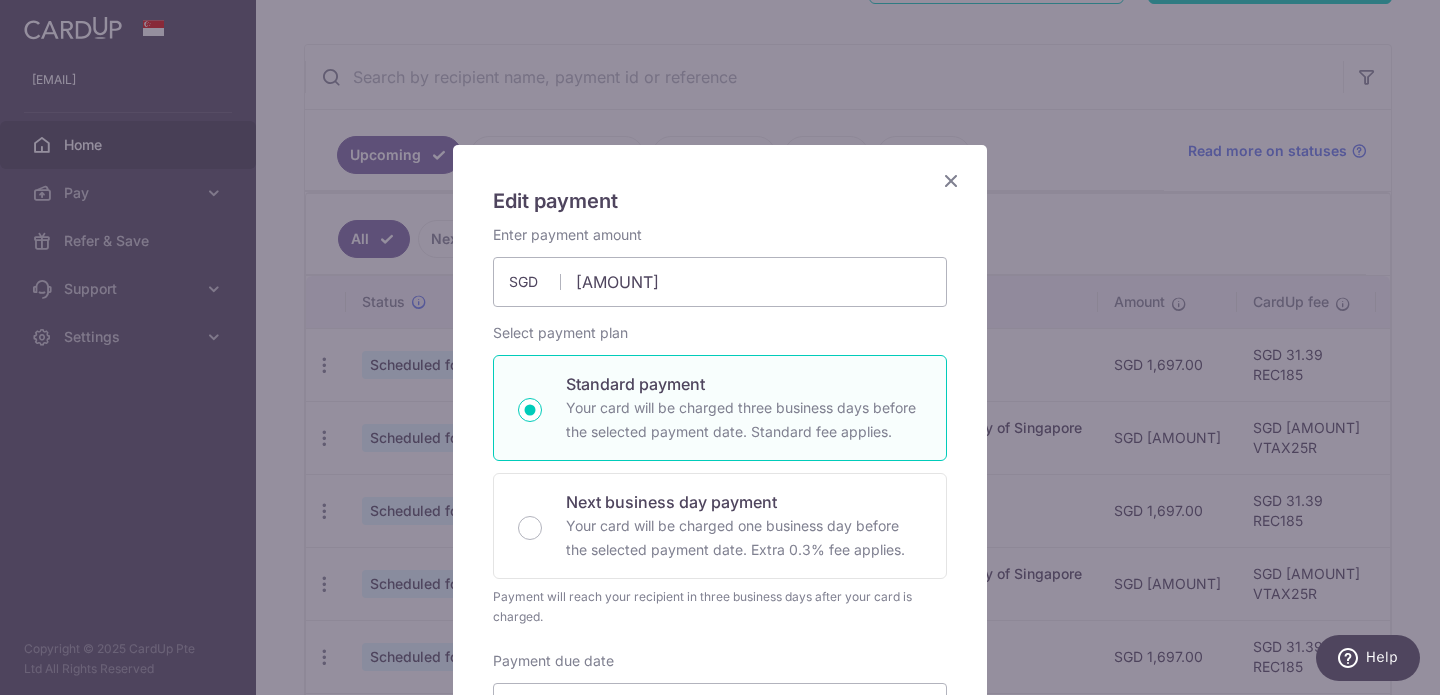 click at bounding box center (951, 180) 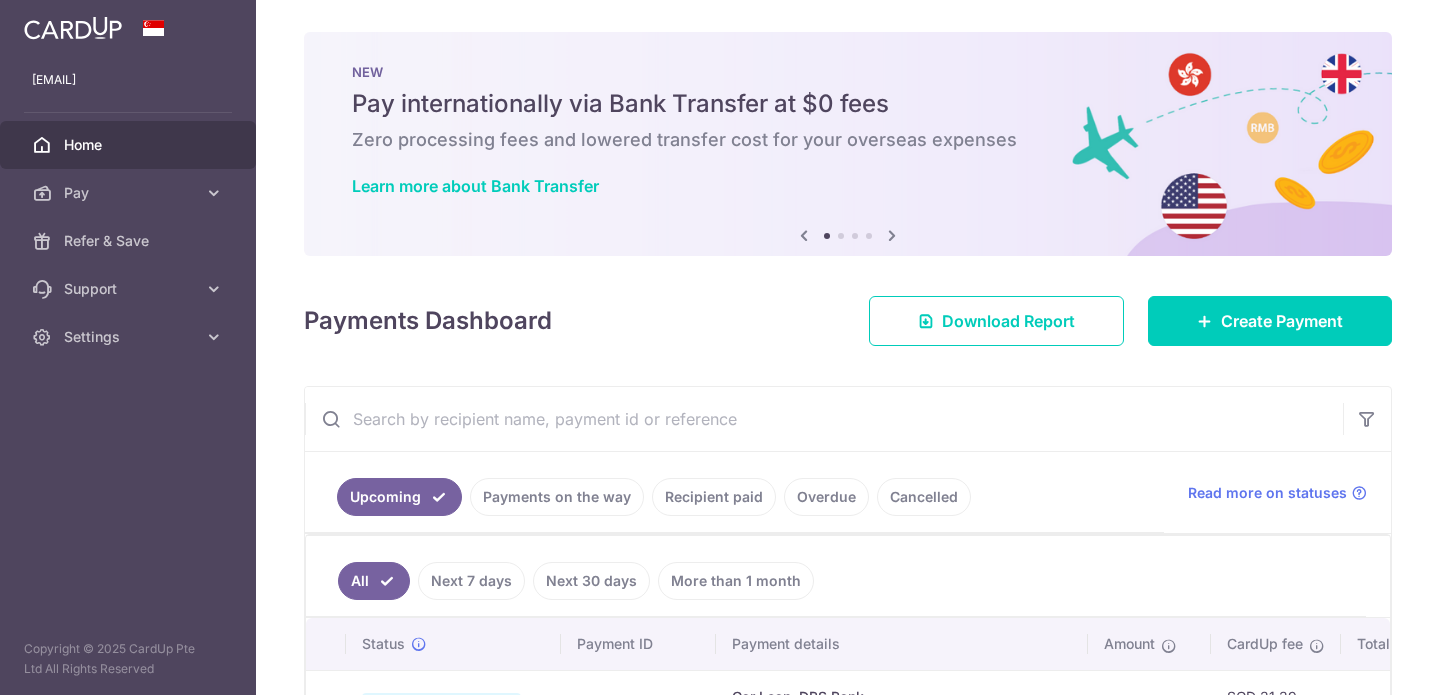 scroll, scrollTop: 0, scrollLeft: 0, axis: both 